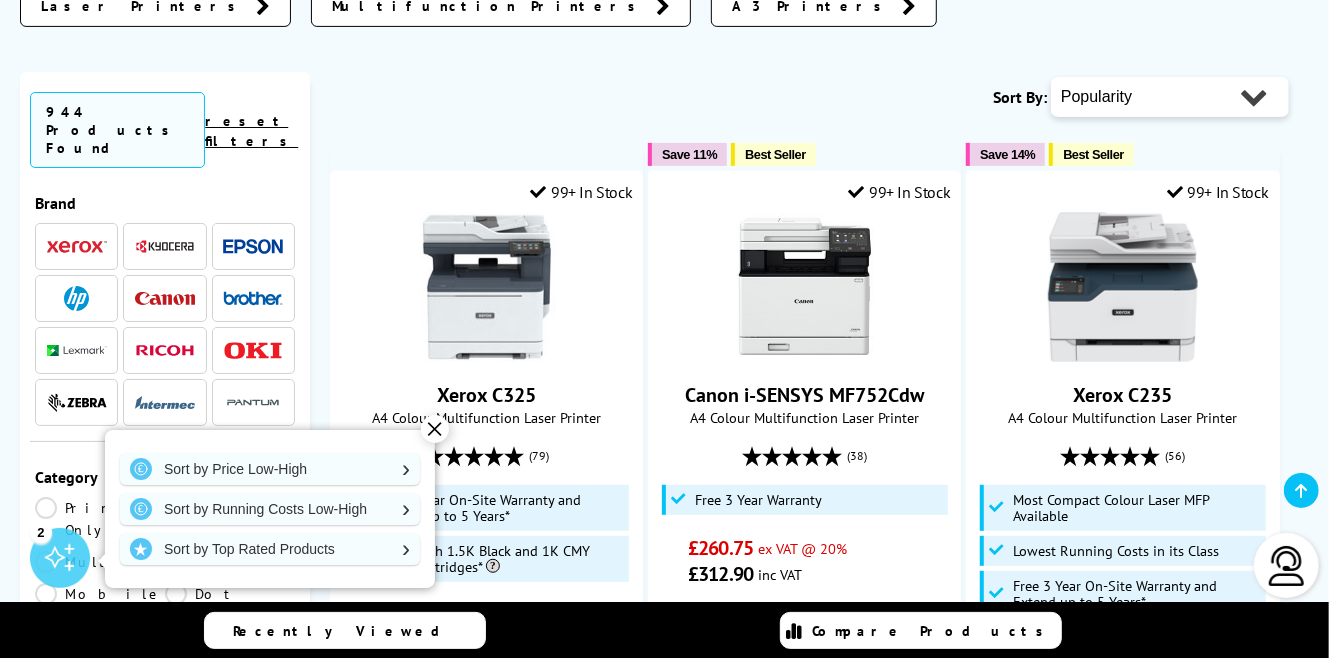 scroll, scrollTop: 420, scrollLeft: 0, axis: vertical 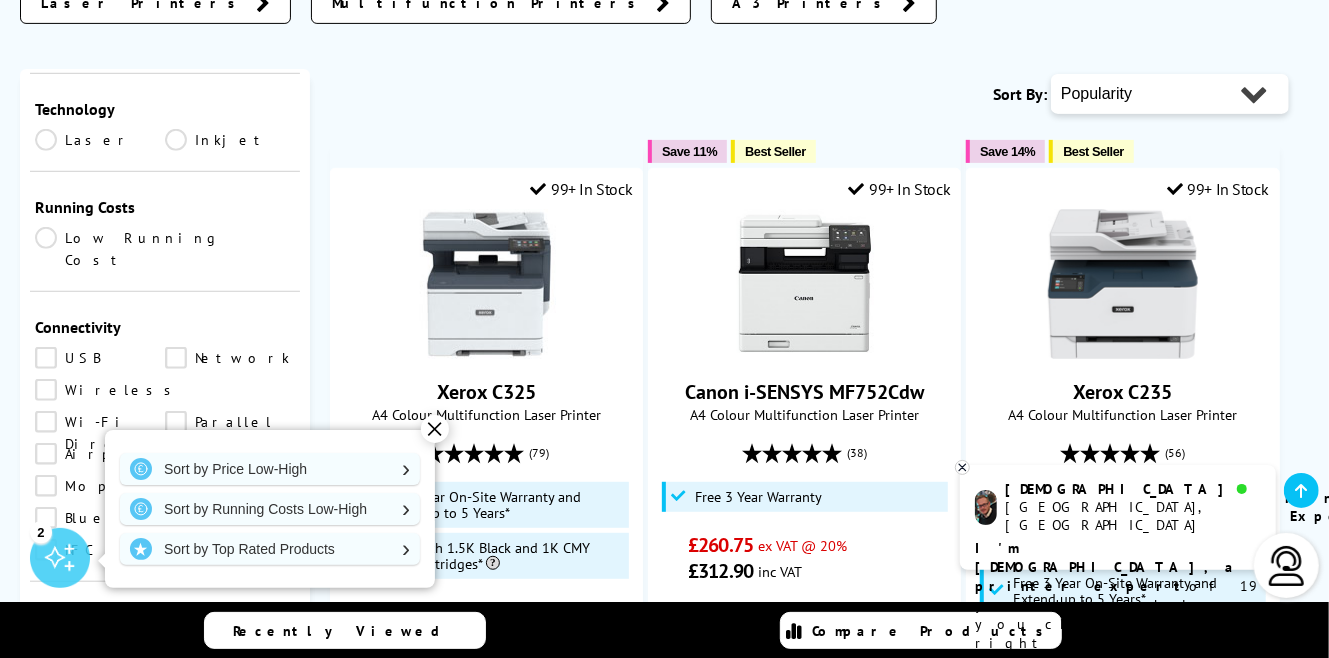 click on "Low Running Cost" at bounding box center (165, 249) 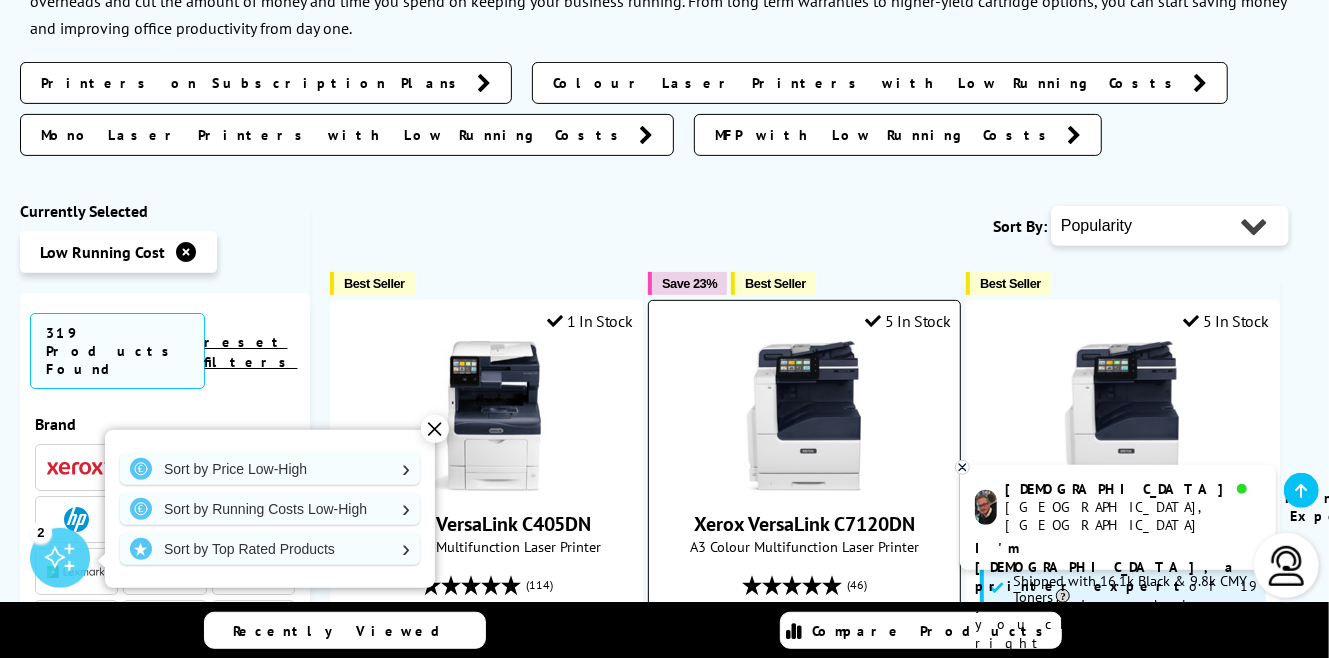 scroll, scrollTop: 210, scrollLeft: 0, axis: vertical 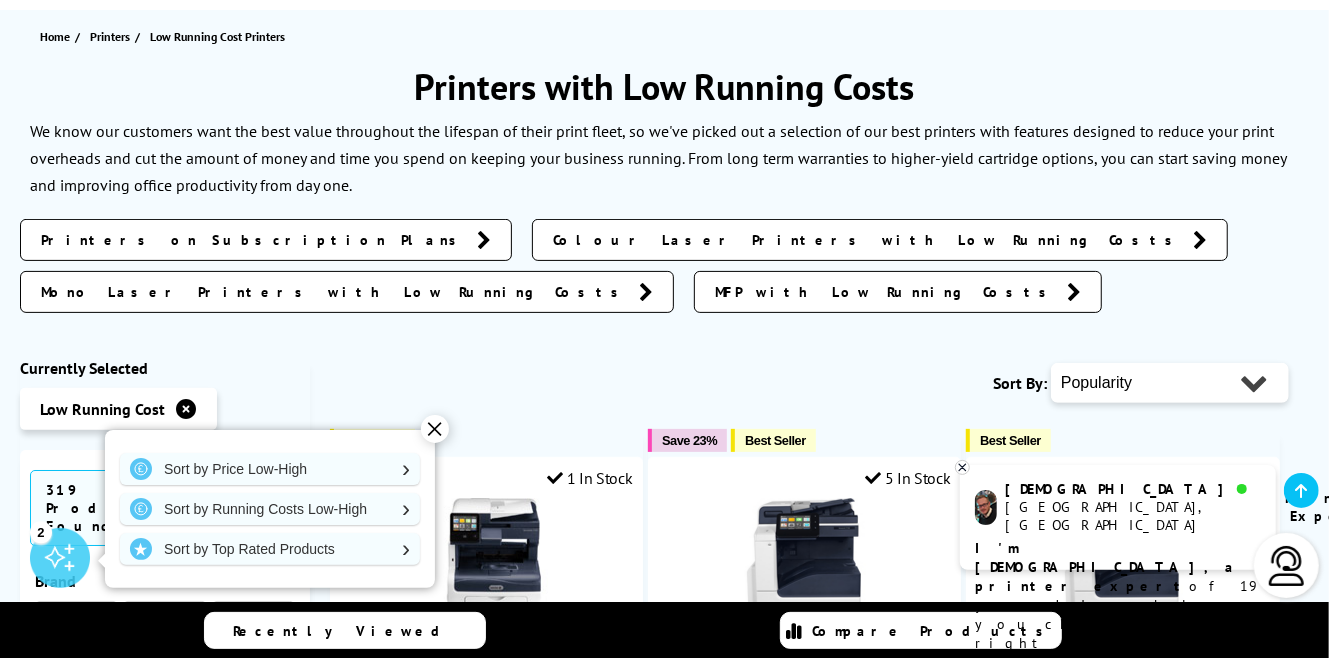 click on "Popularity
Rating
Price - Low to High
Price - High to Low
Running Costs - Low to High
Size - Small to Large" at bounding box center (1170, 383) 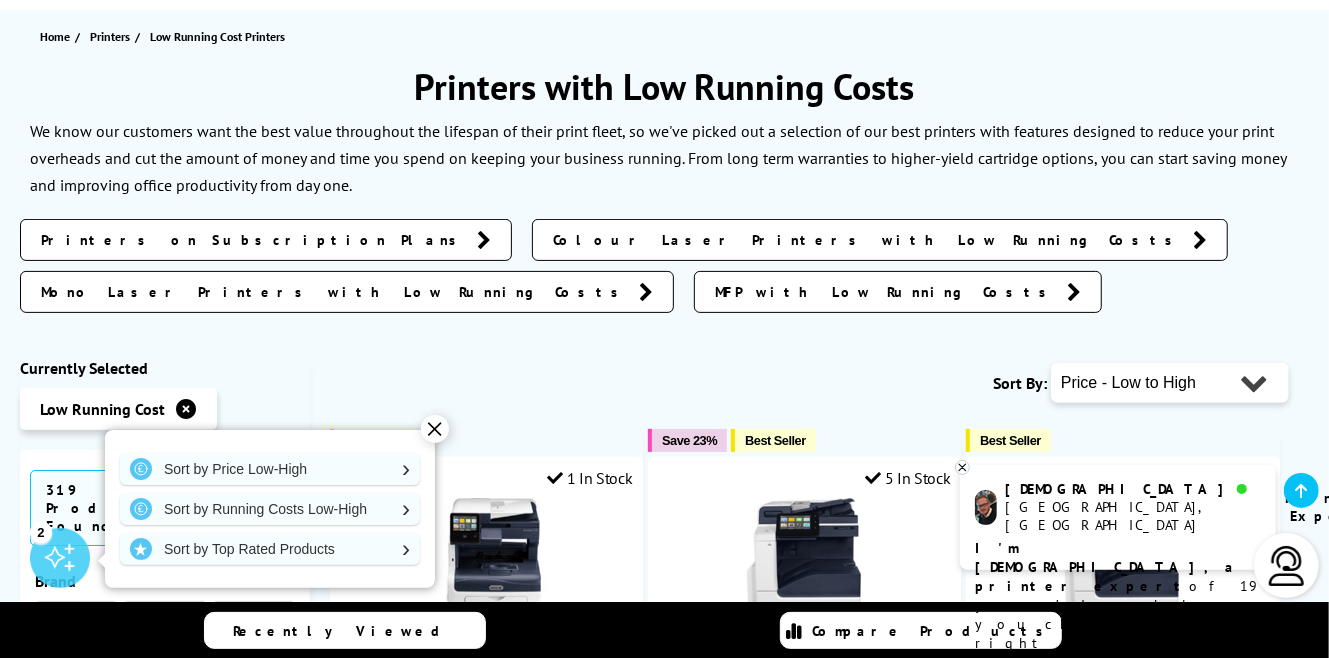 click on "Price - Low to High" at bounding box center [0, 0] 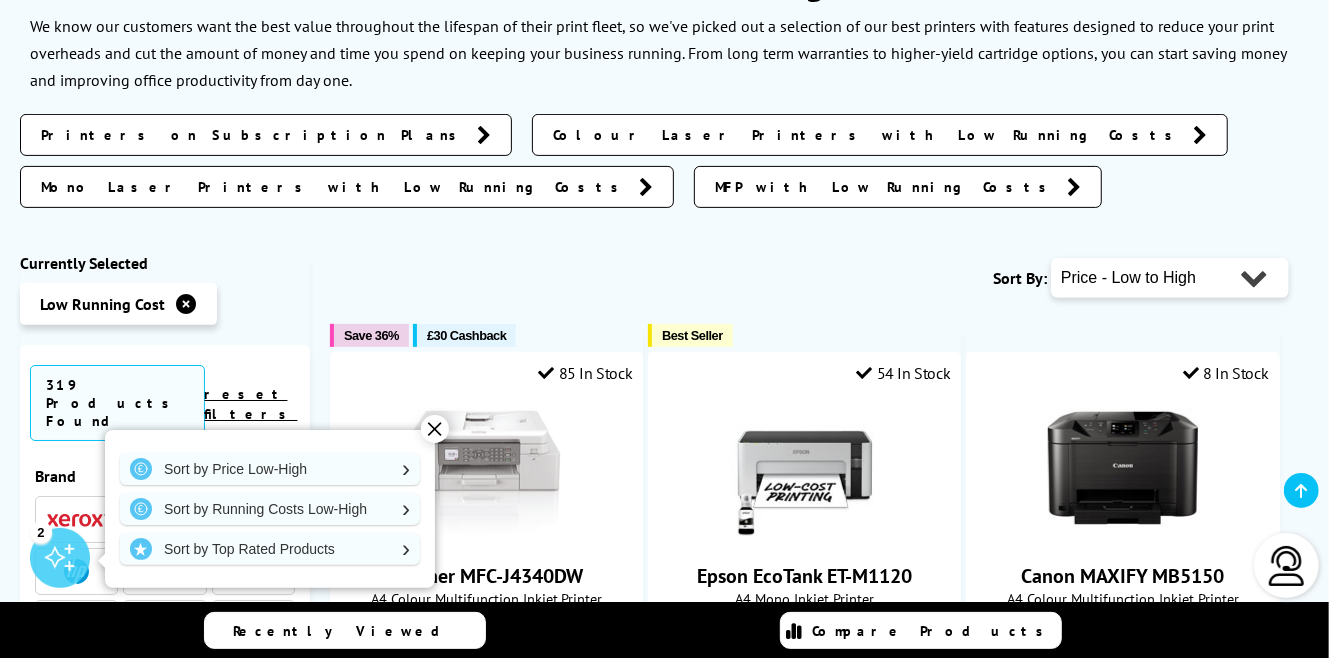 scroll, scrollTop: 525, scrollLeft: 0, axis: vertical 